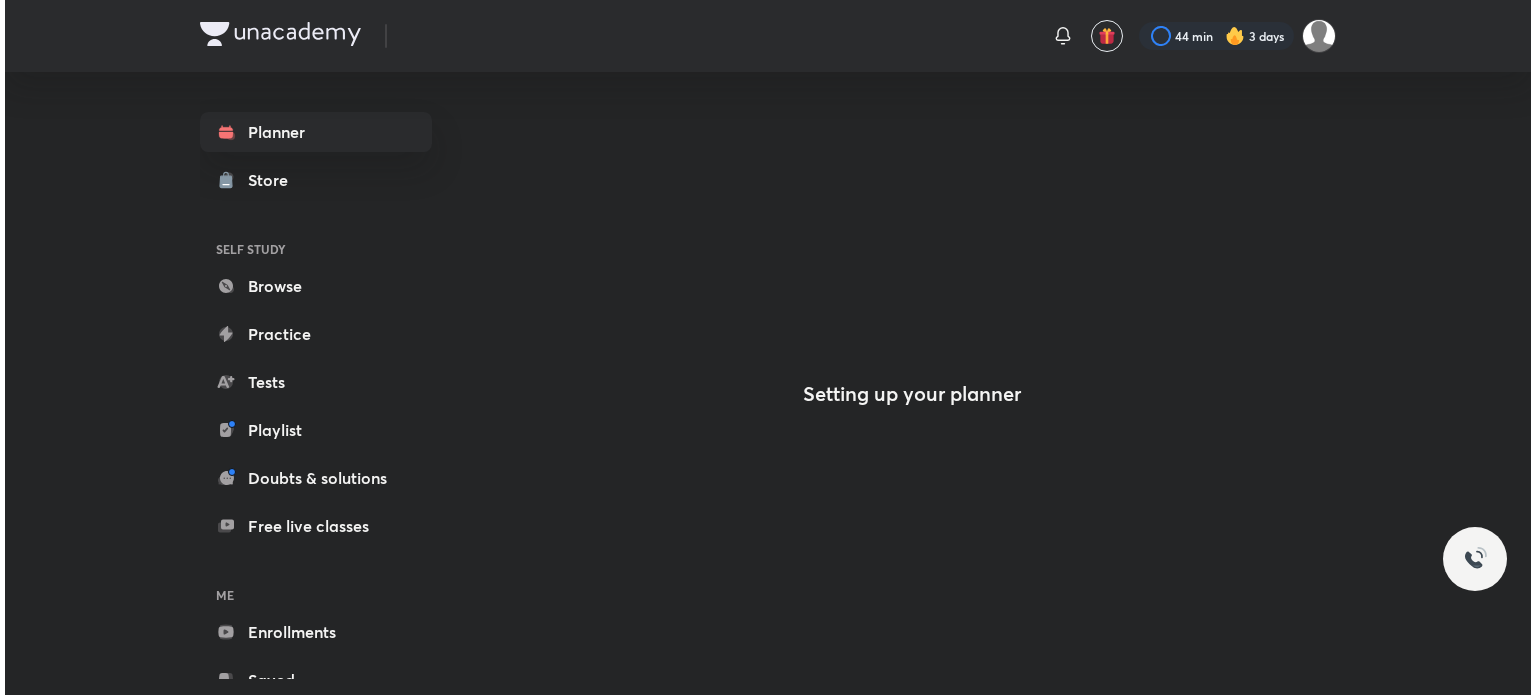 scroll, scrollTop: 0, scrollLeft: 0, axis: both 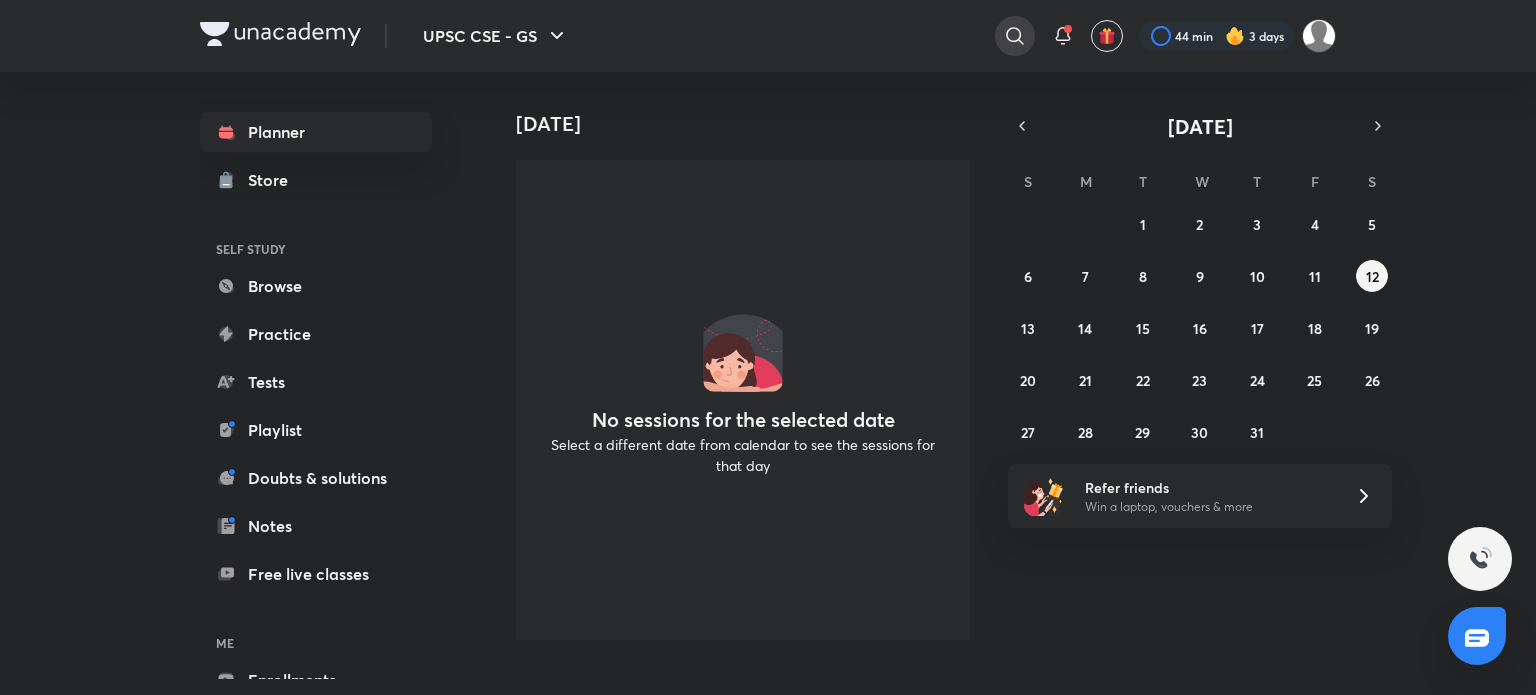 click 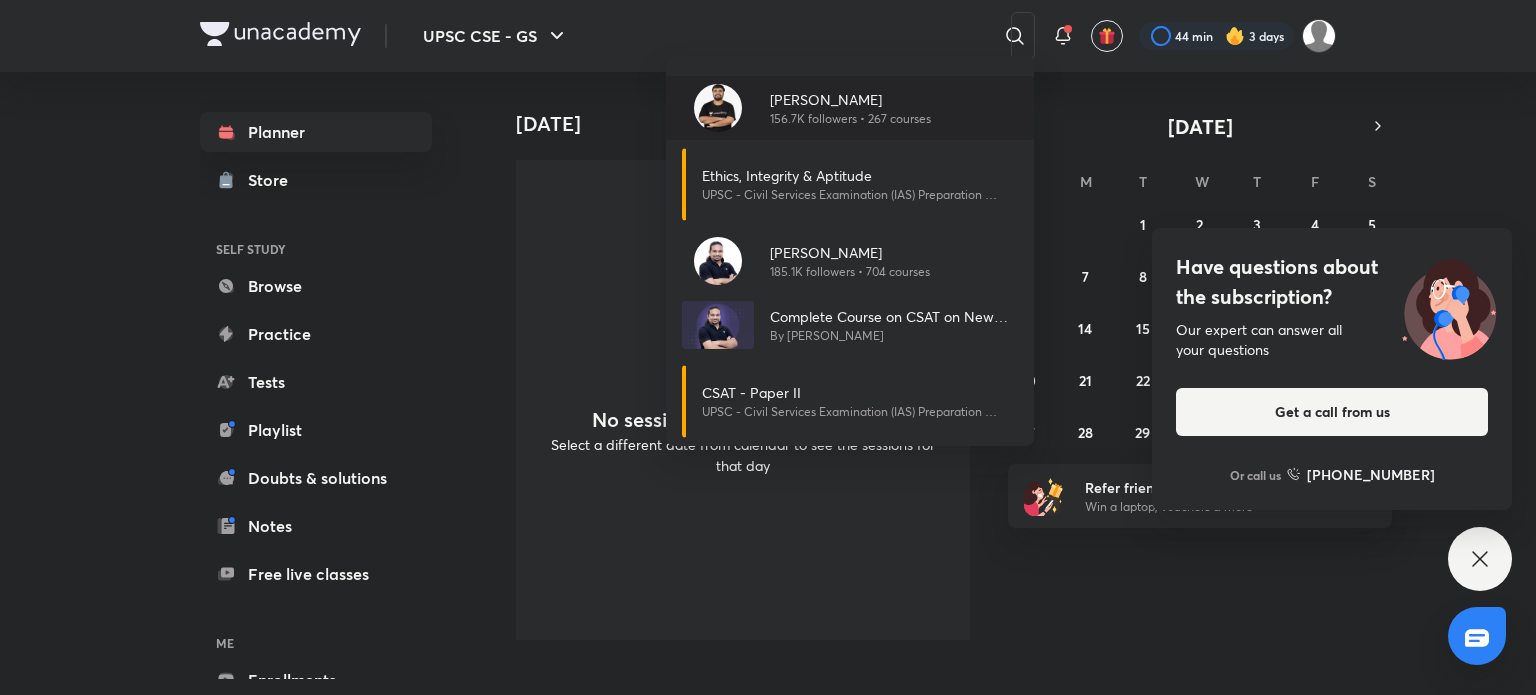 click on "[PERSON_NAME]" at bounding box center (850, 99) 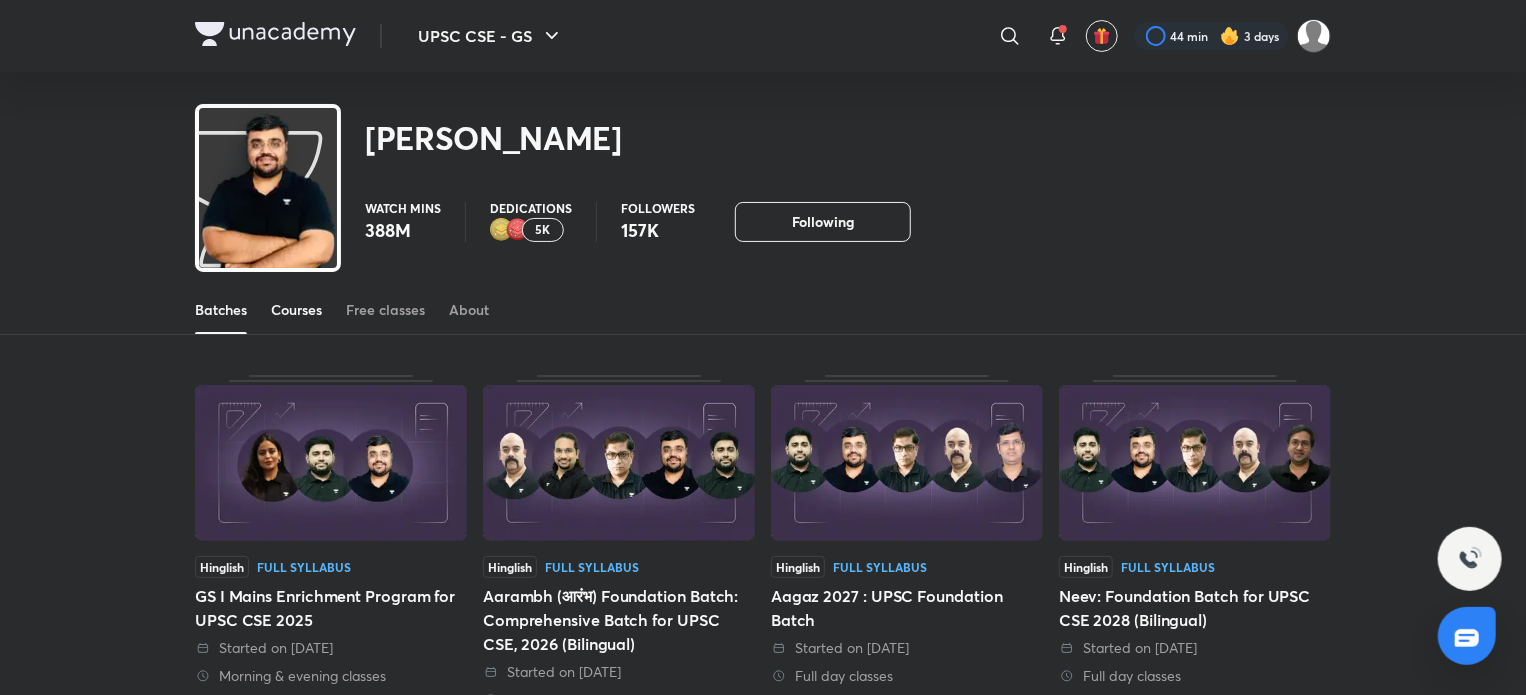 click on "Courses" at bounding box center (296, 310) 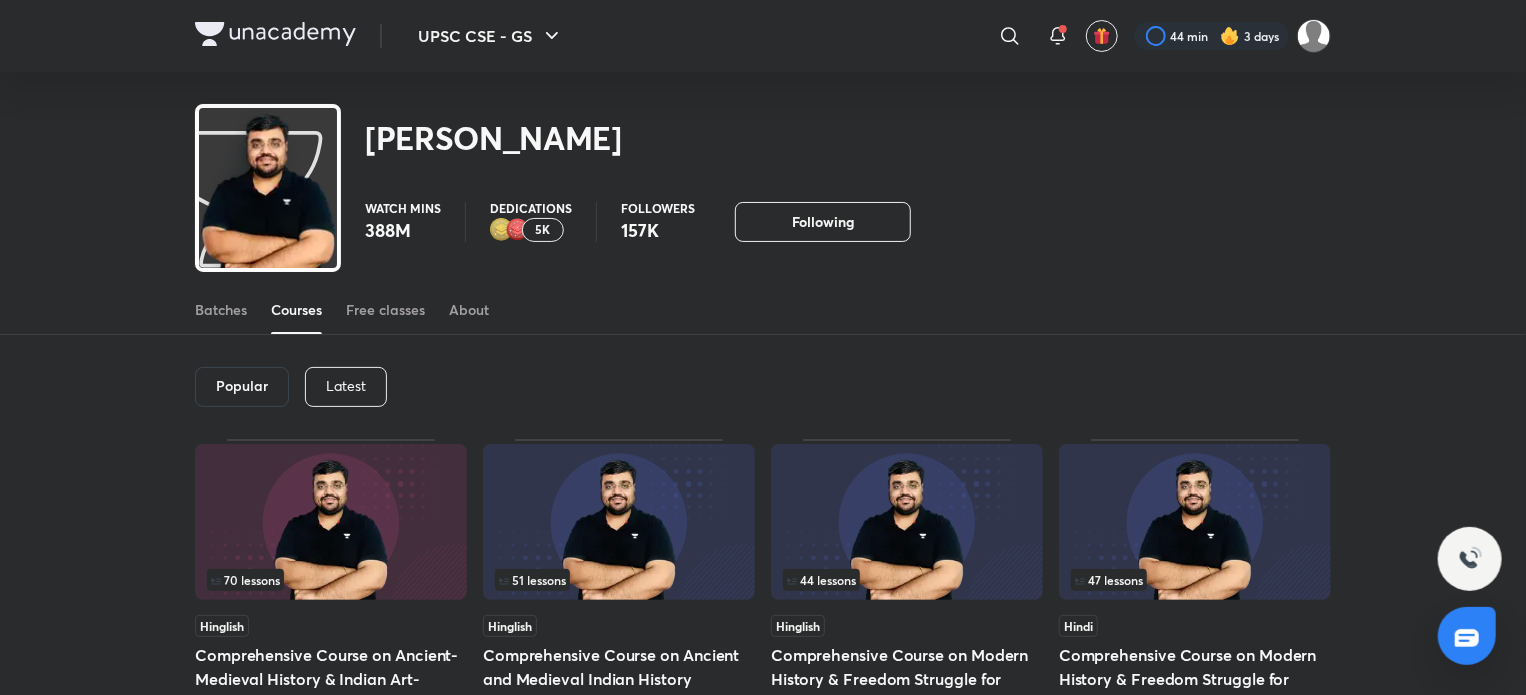 click on "Latest" at bounding box center (346, 386) 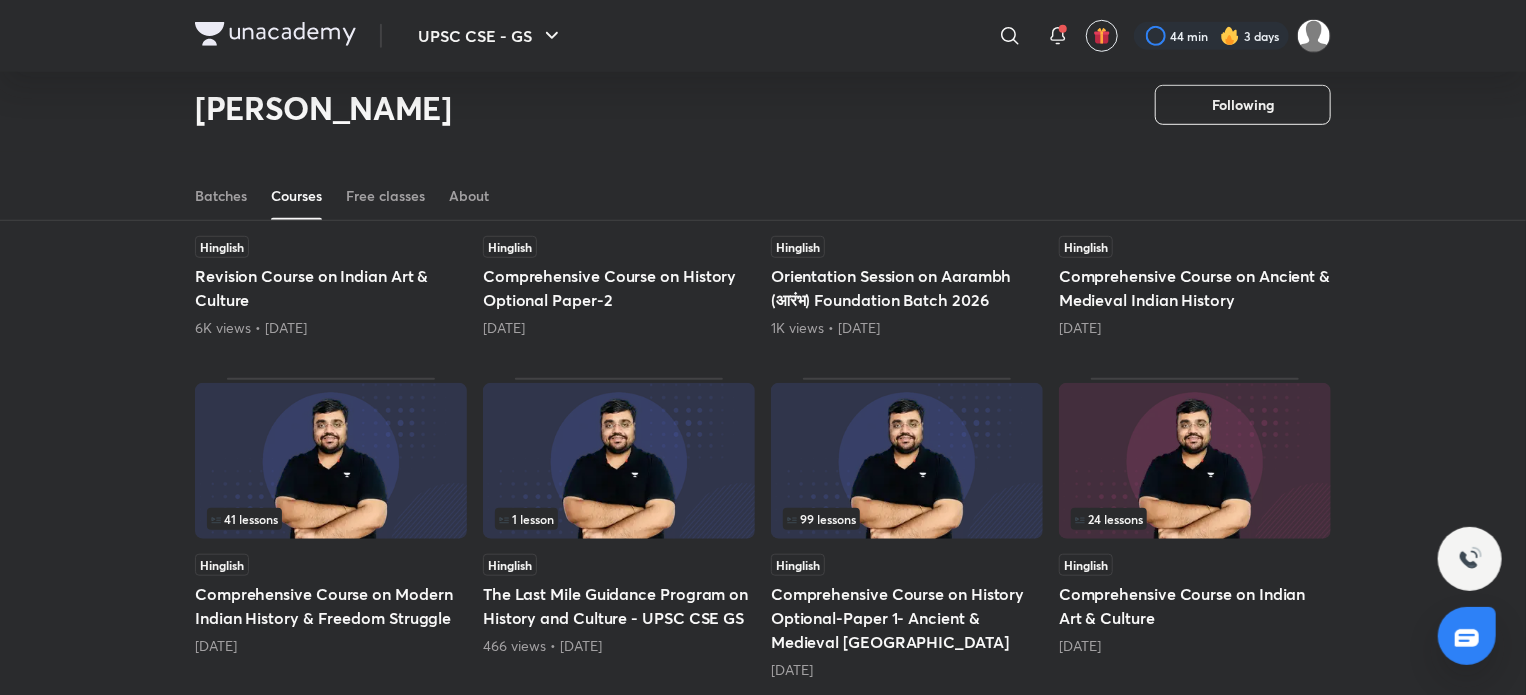 scroll, scrollTop: 639, scrollLeft: 0, axis: vertical 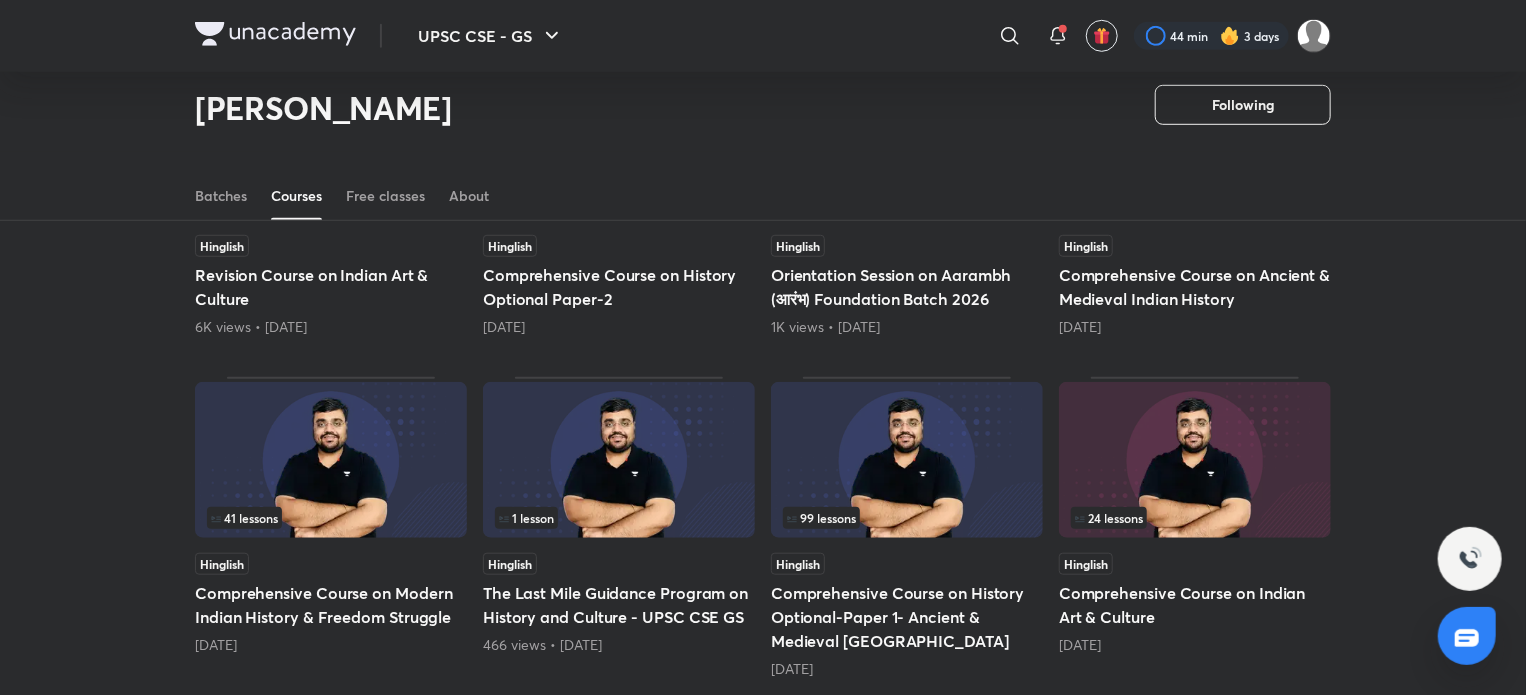 click at bounding box center [331, 460] 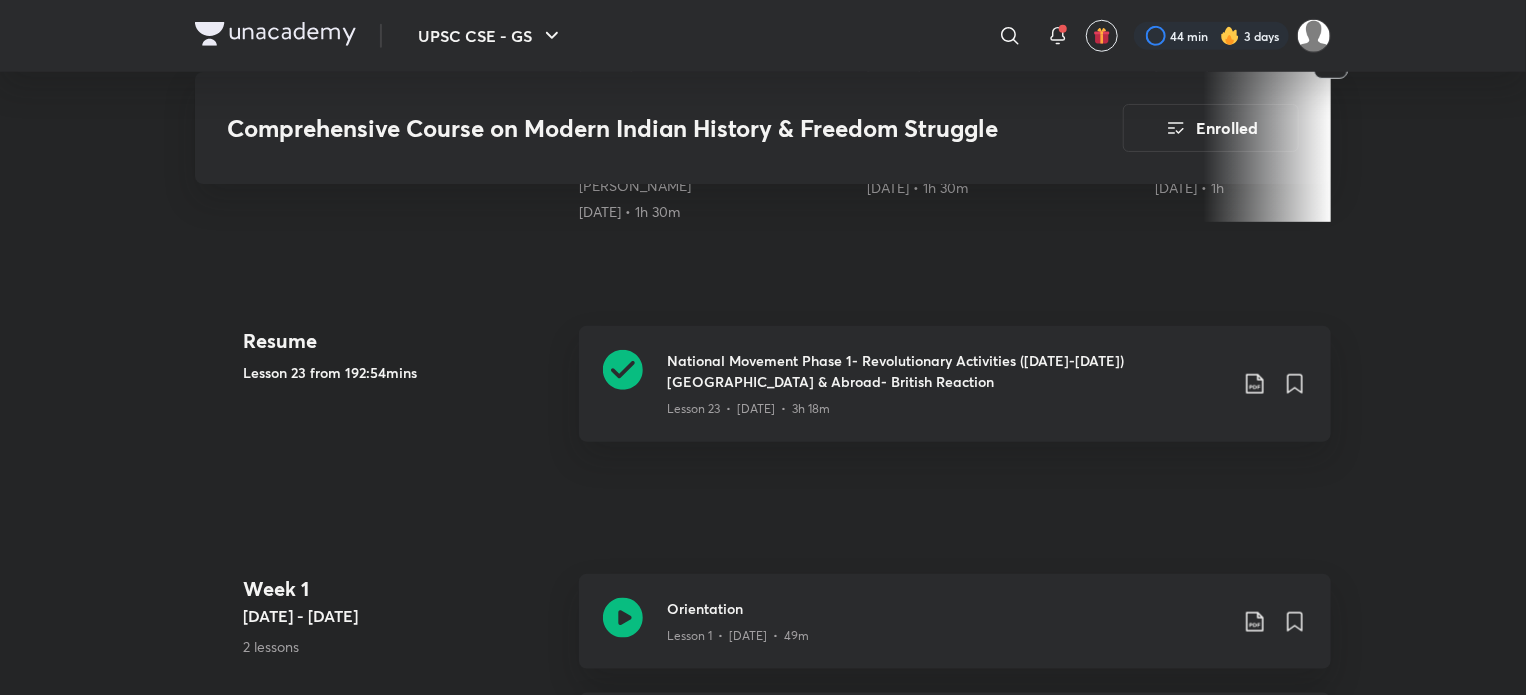 scroll, scrollTop: 854, scrollLeft: 0, axis: vertical 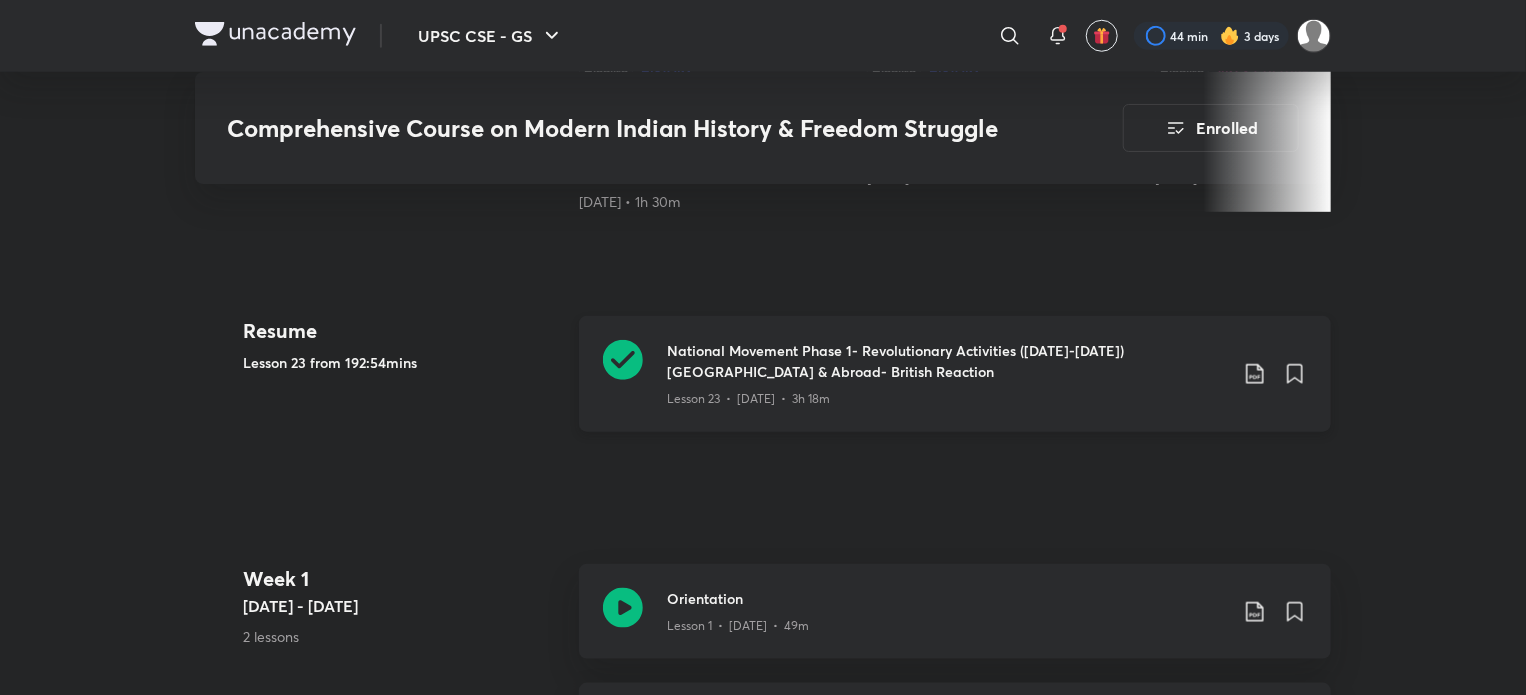 click on "National Movement Phase 1- Revolutionary Activities ([DATE]-[DATE]) [GEOGRAPHIC_DATA] & Abroad- British Reaction" at bounding box center (947, 361) 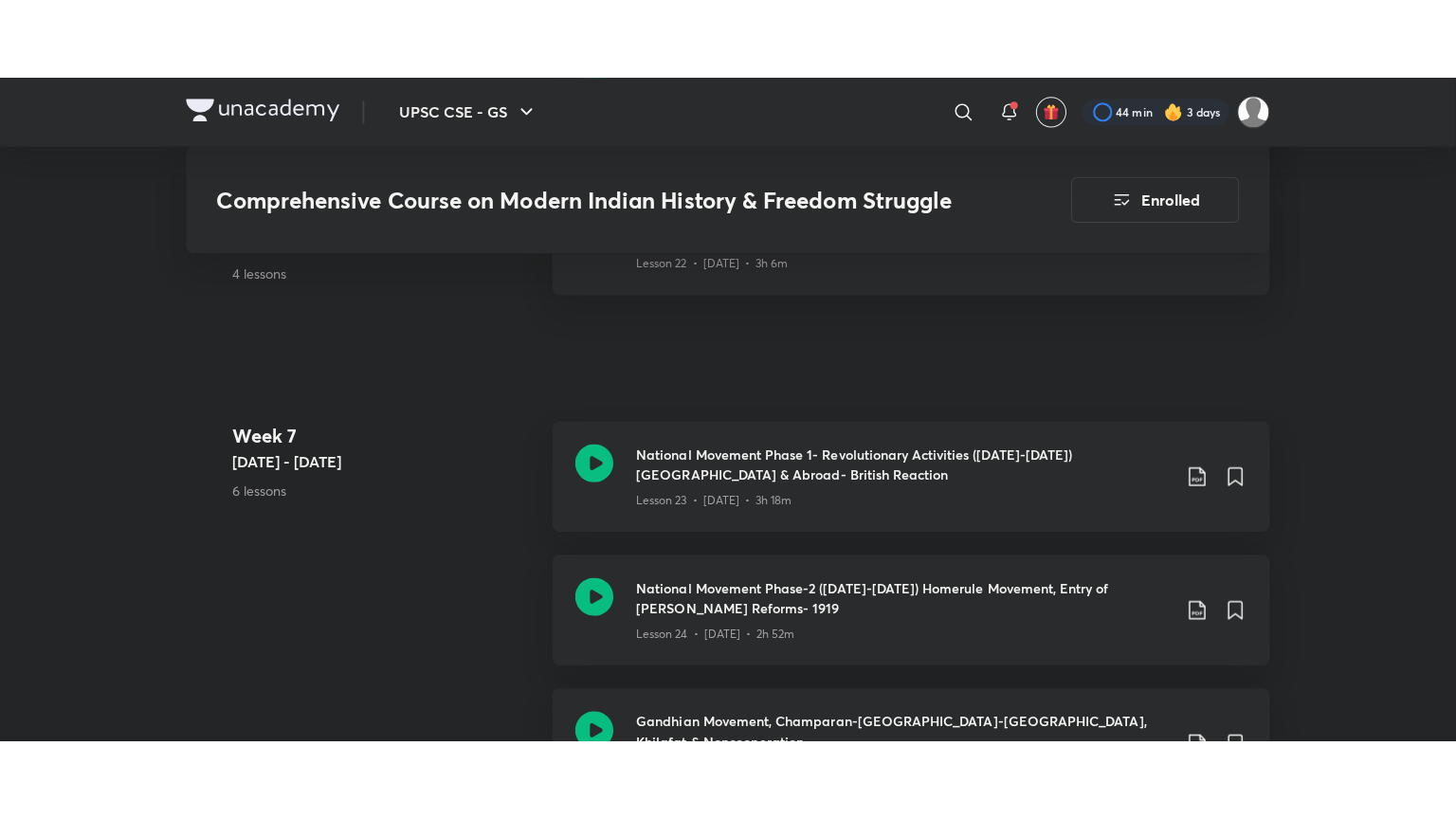 scroll, scrollTop: 4258, scrollLeft: 0, axis: vertical 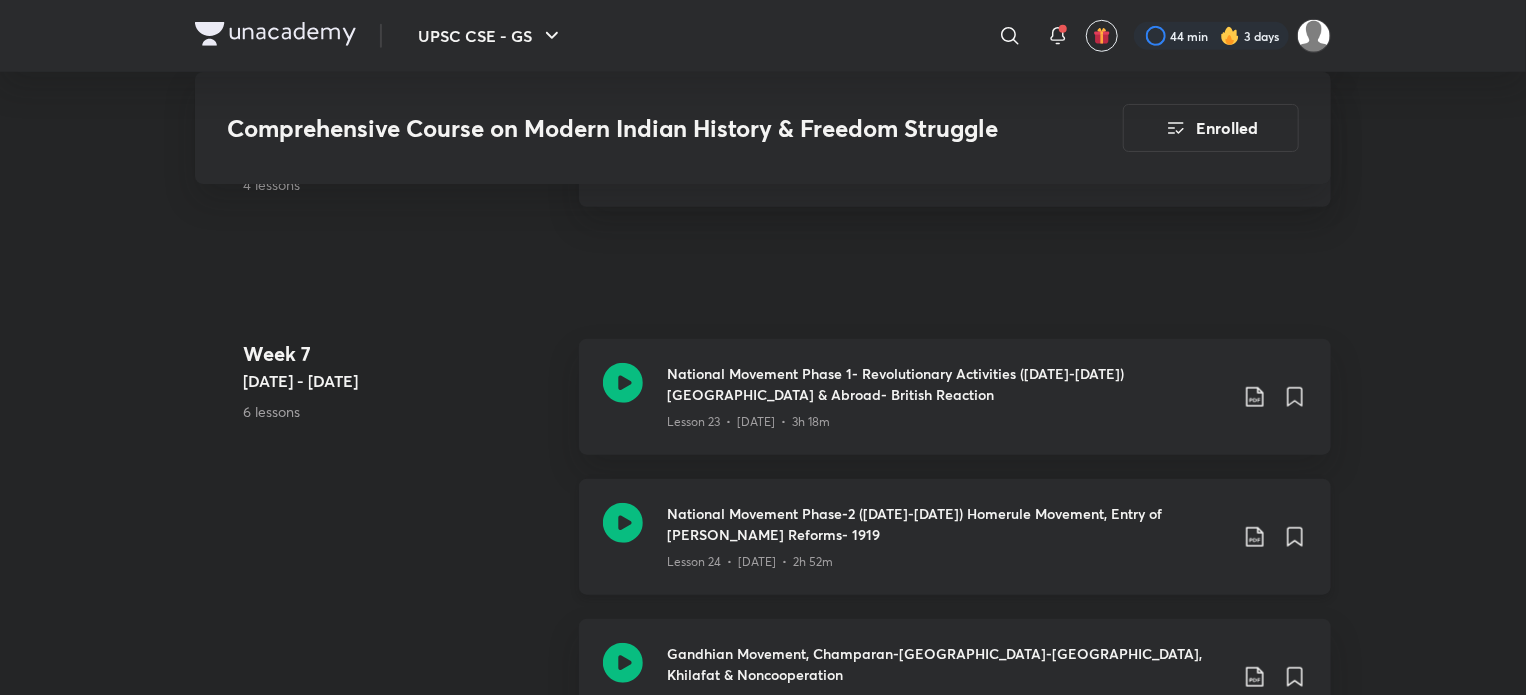 click 